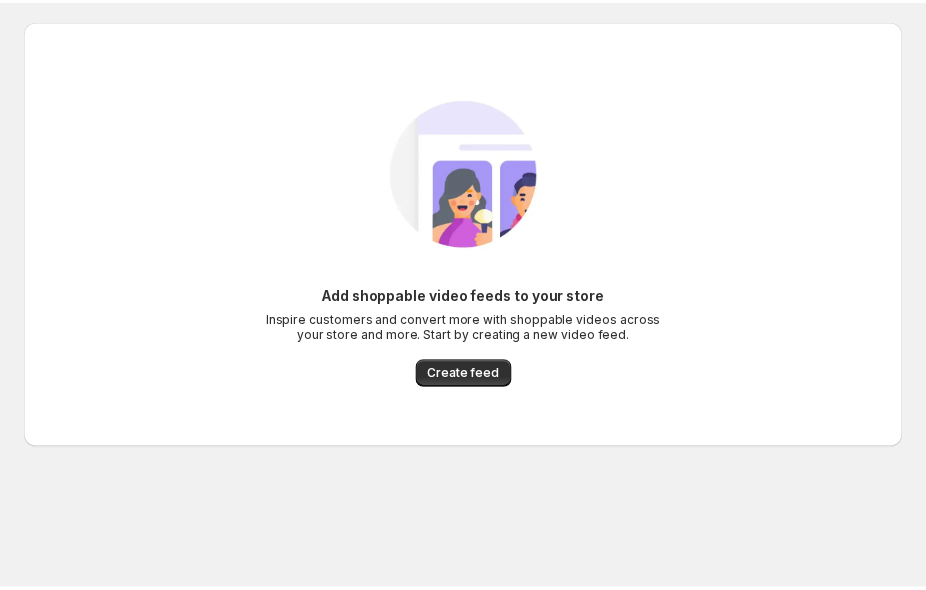 scroll, scrollTop: 0, scrollLeft: 0, axis: both 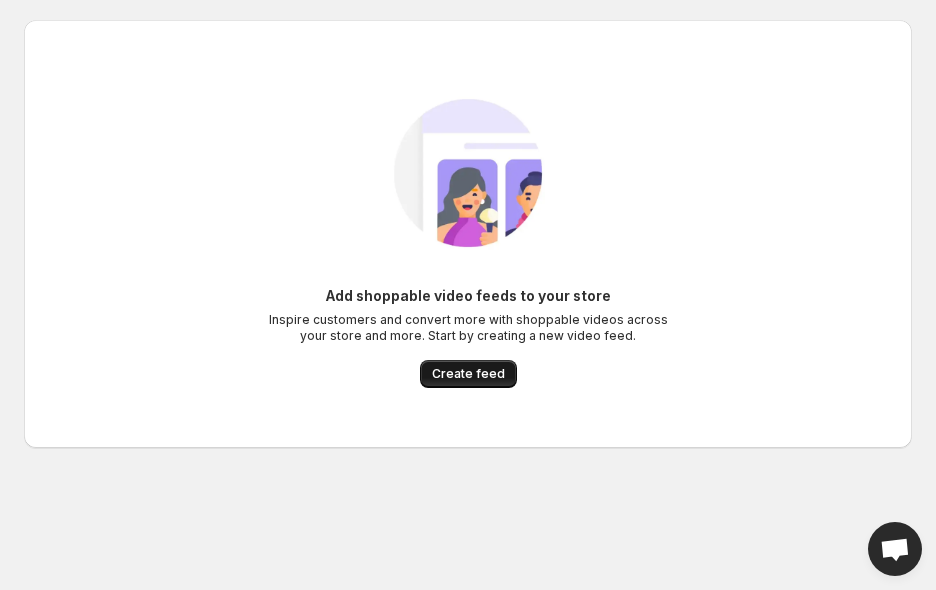 click on "Create feed" at bounding box center (468, 374) 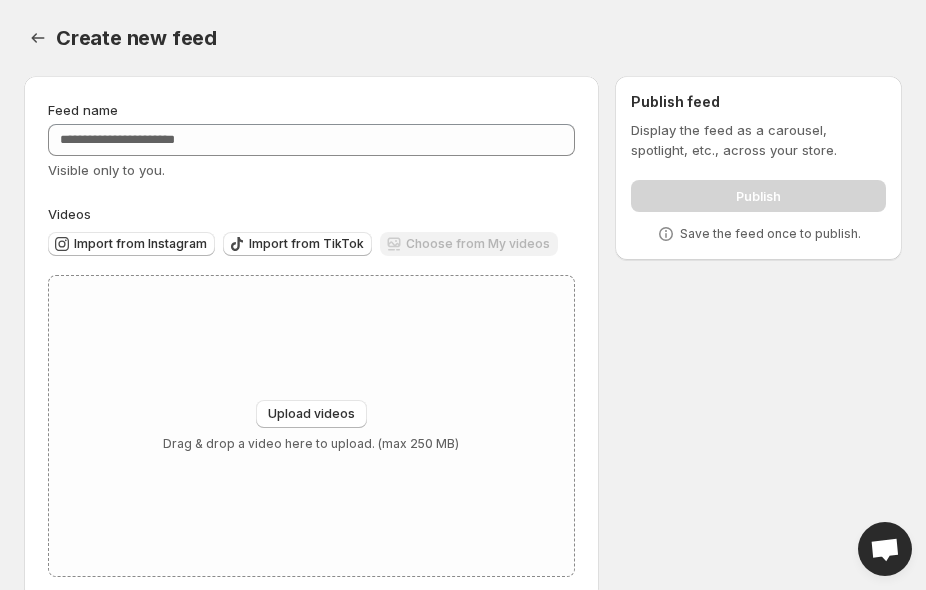 type on "**********" 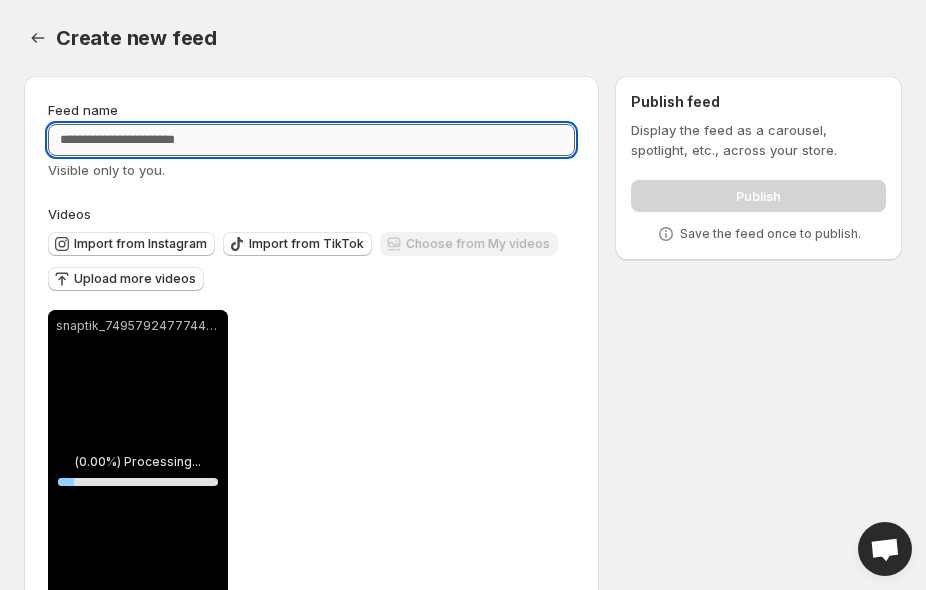 click on "Feed name" at bounding box center (311, 140) 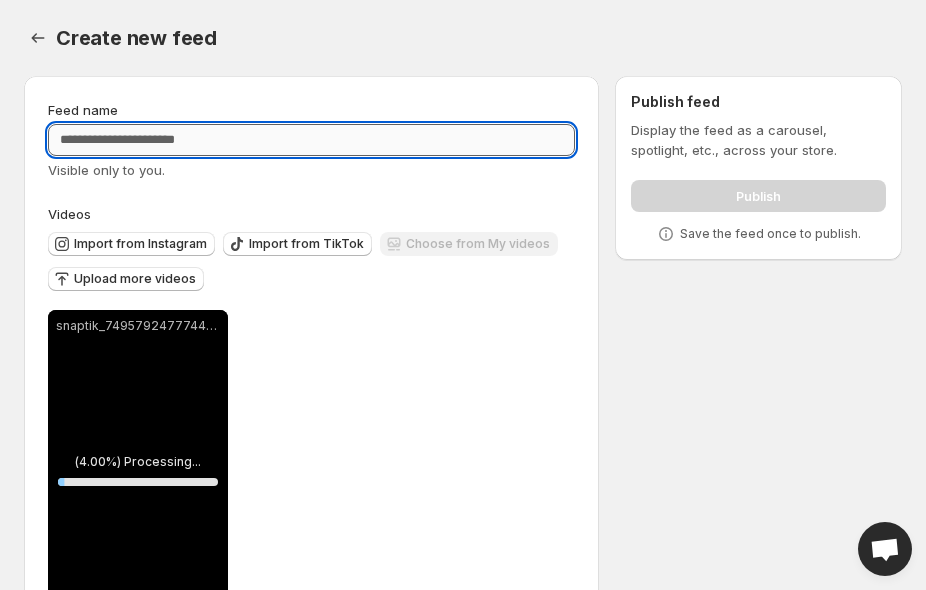 paste on "**********" 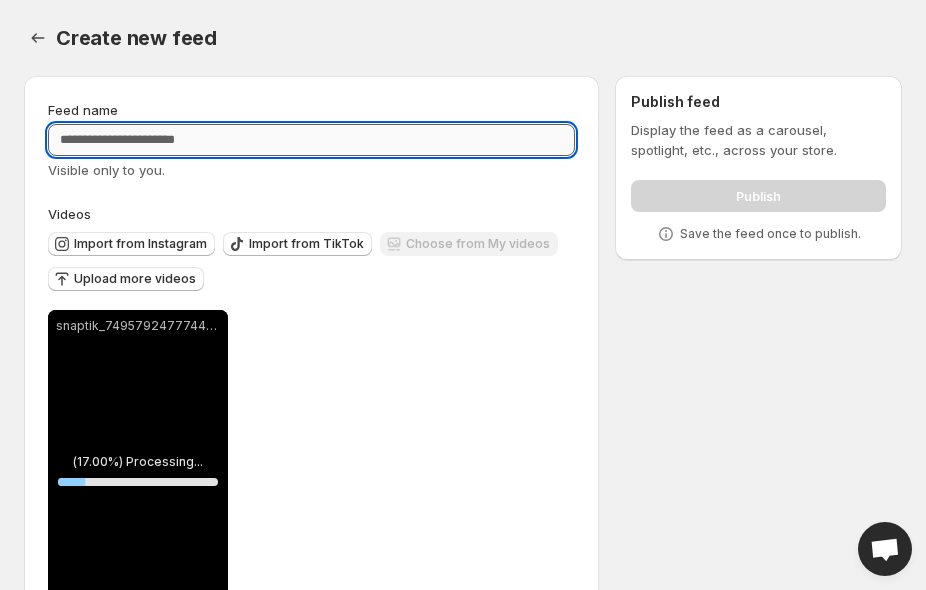 scroll, scrollTop: 0, scrollLeft: 0, axis: both 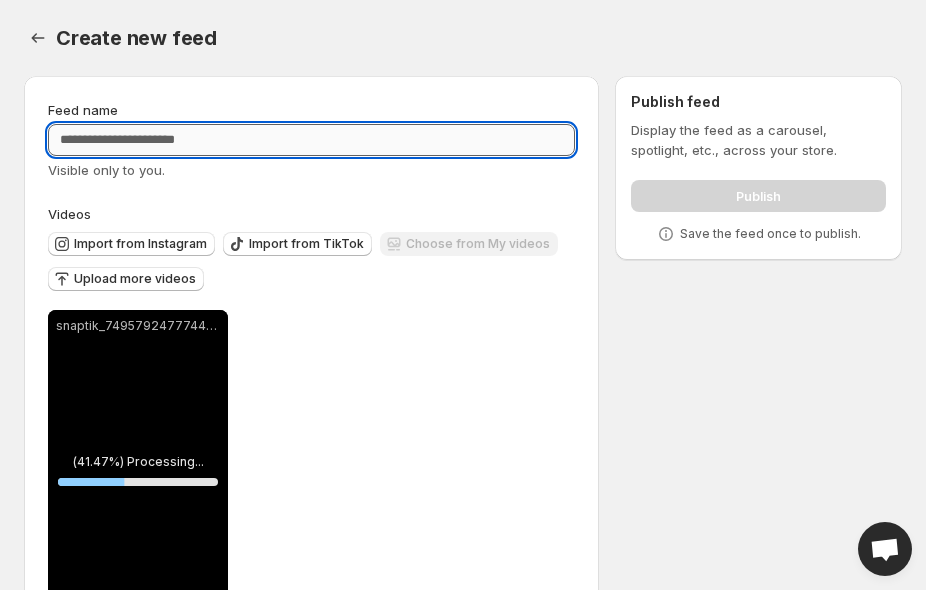 paste on "**********" 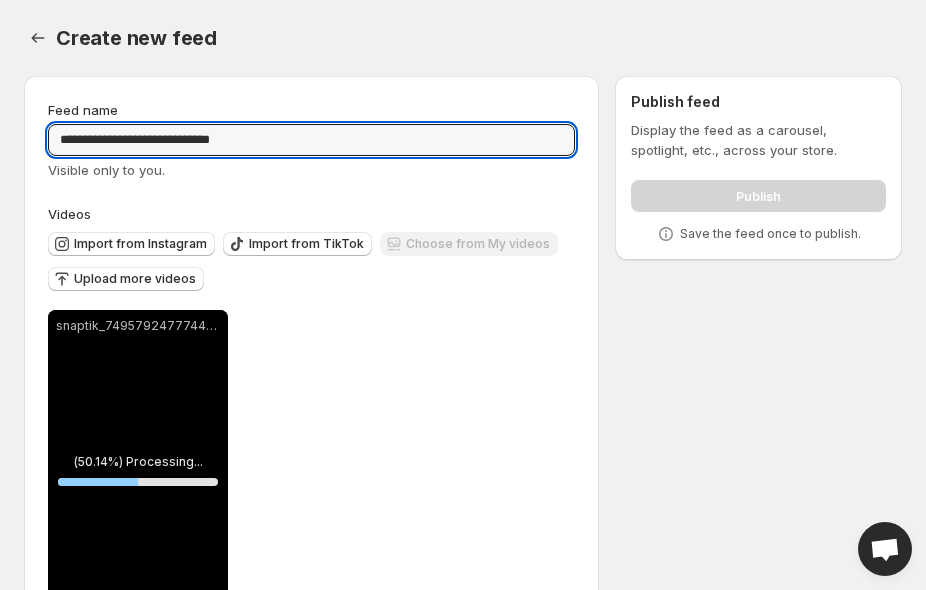 type on "**********" 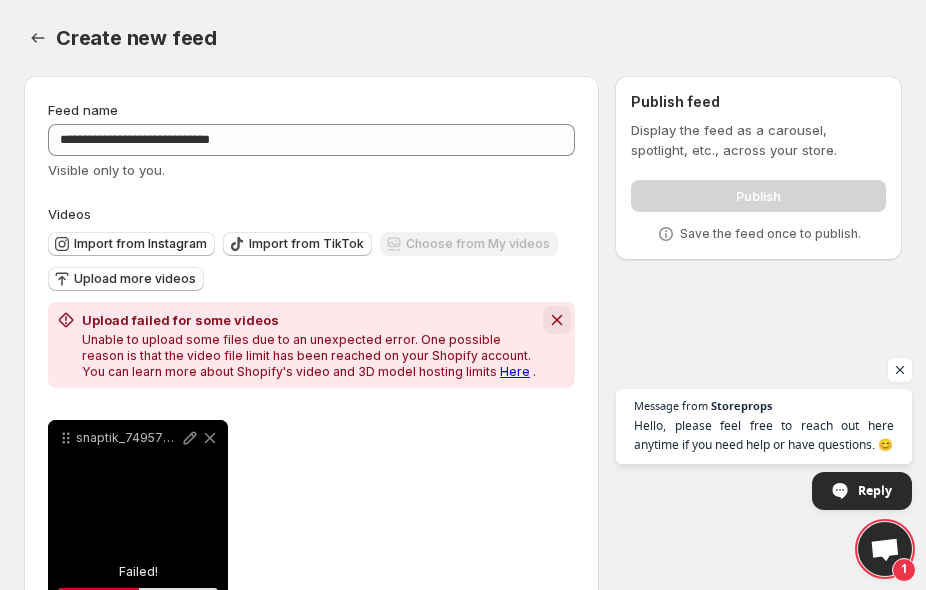 click 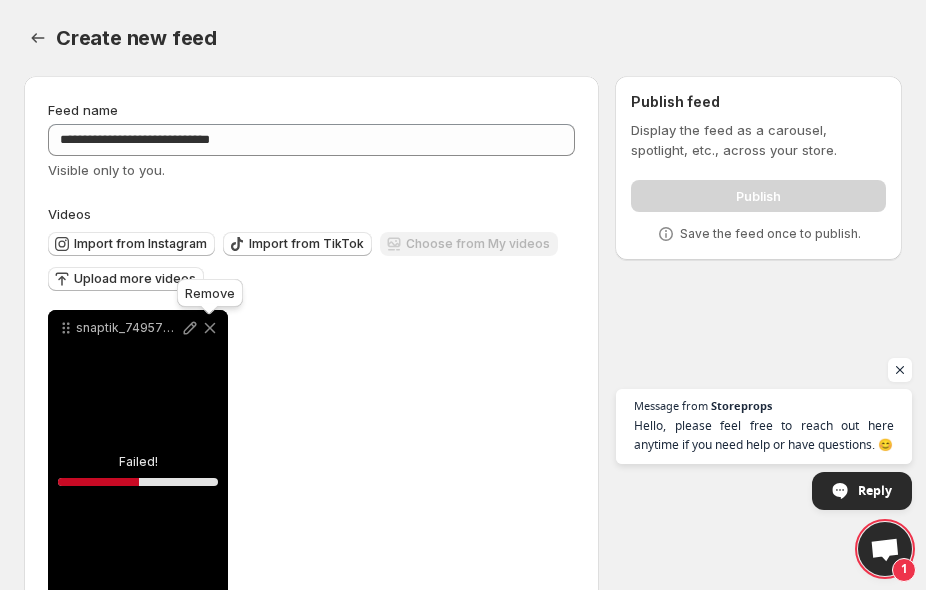 click 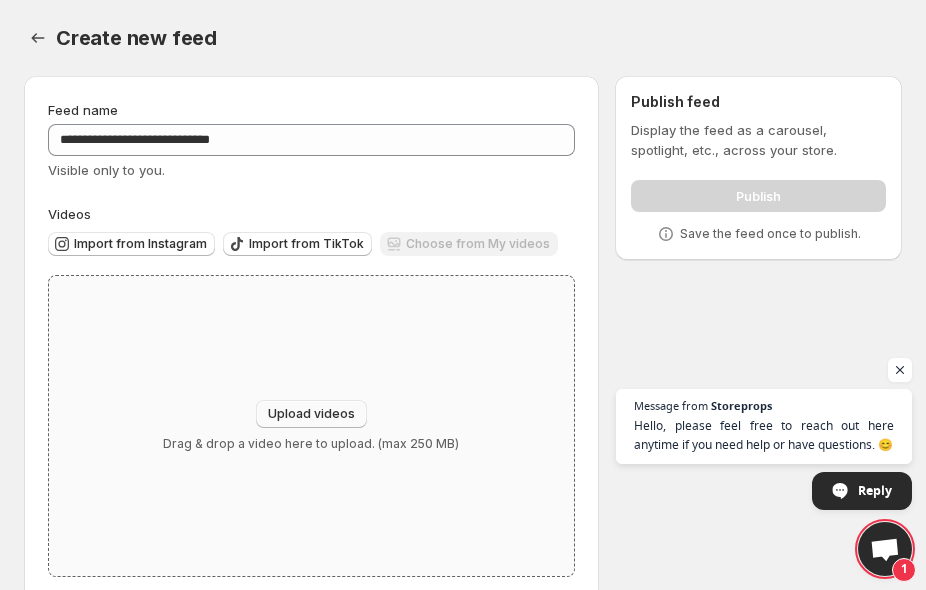 click on "Upload videos" at bounding box center [311, 414] 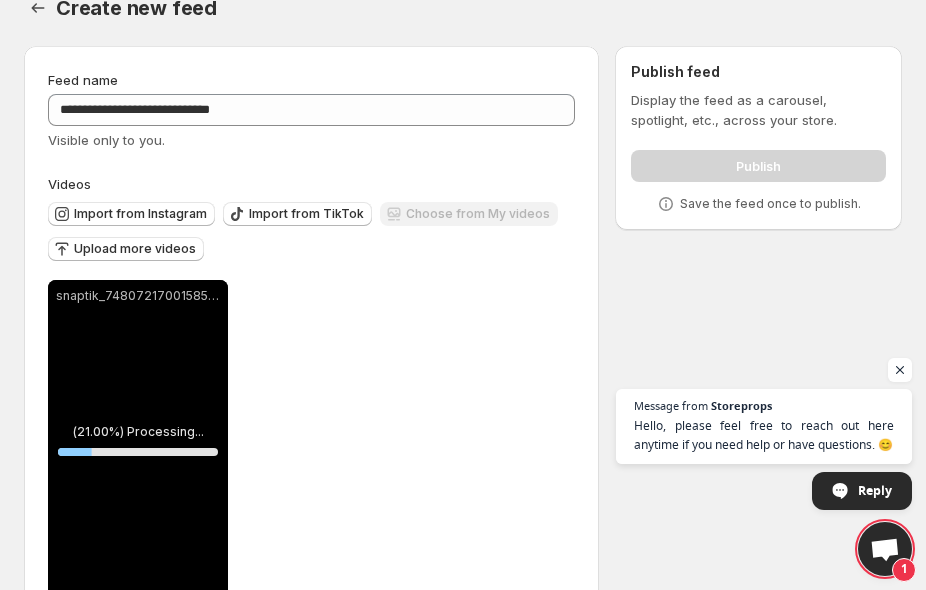 scroll, scrollTop: 88, scrollLeft: 0, axis: vertical 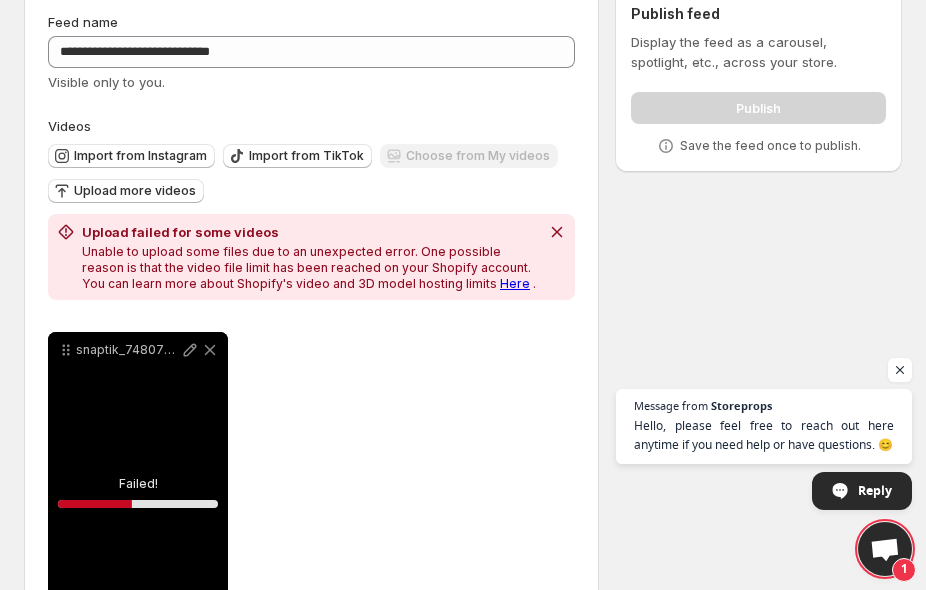 click on "Here" at bounding box center (515, 283) 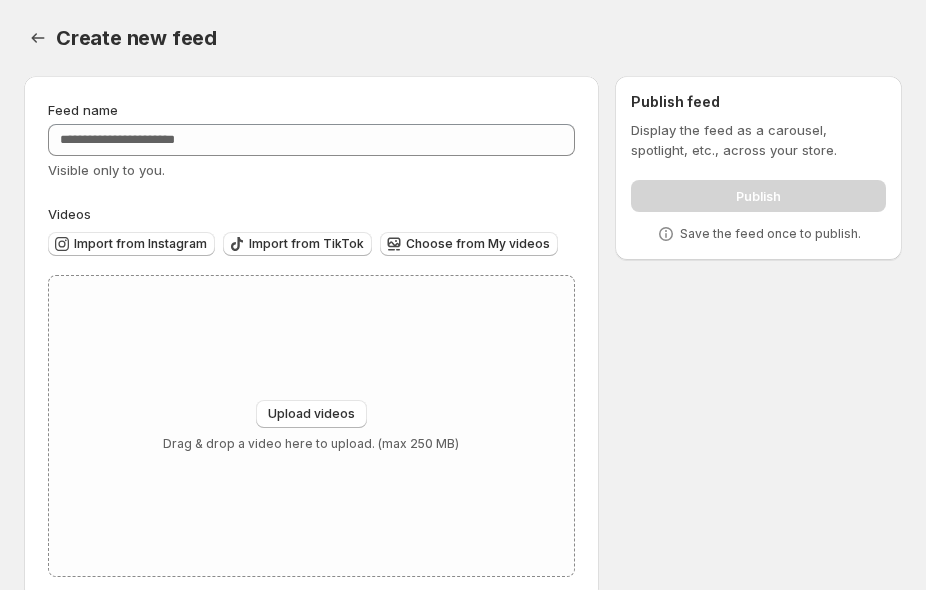scroll, scrollTop: 0, scrollLeft: 0, axis: both 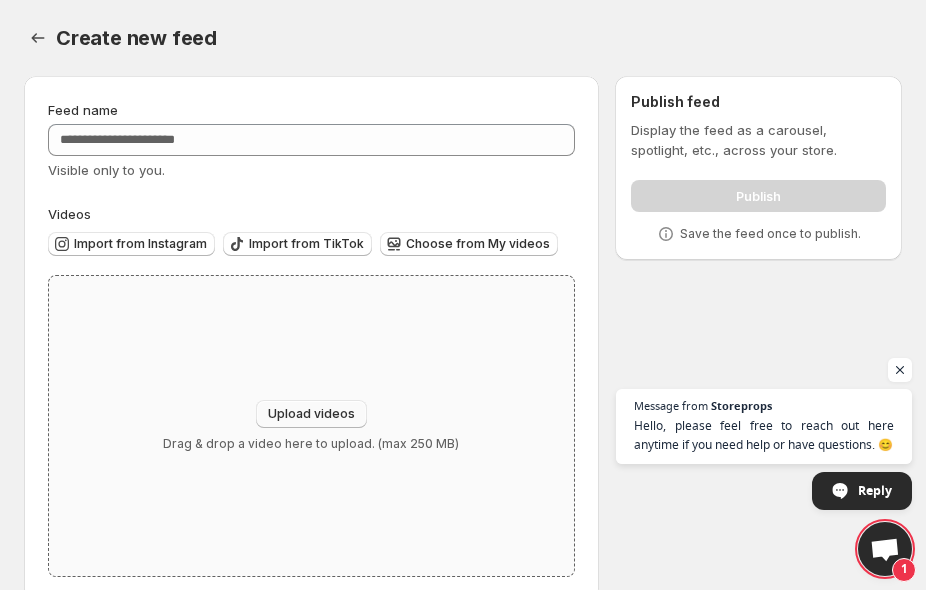 click on "Upload videos" at bounding box center [311, 414] 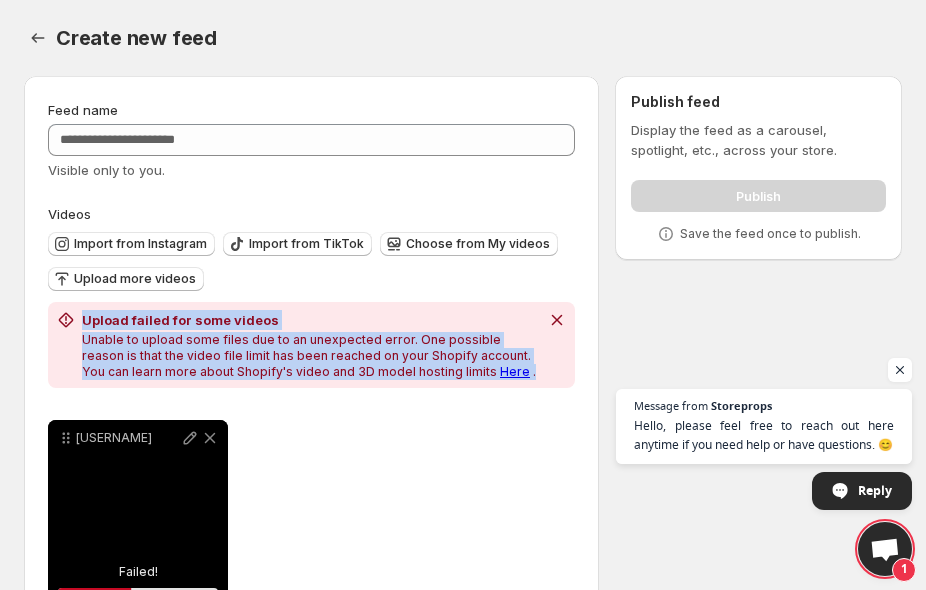 drag, startPoint x: 84, startPoint y: 318, endPoint x: 524, endPoint y: 375, distance: 443.6767 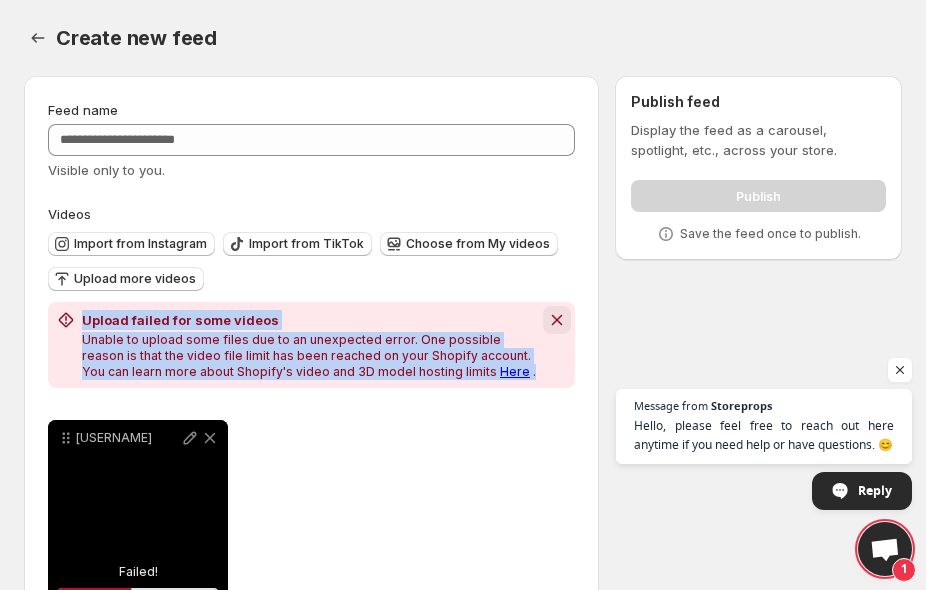 click 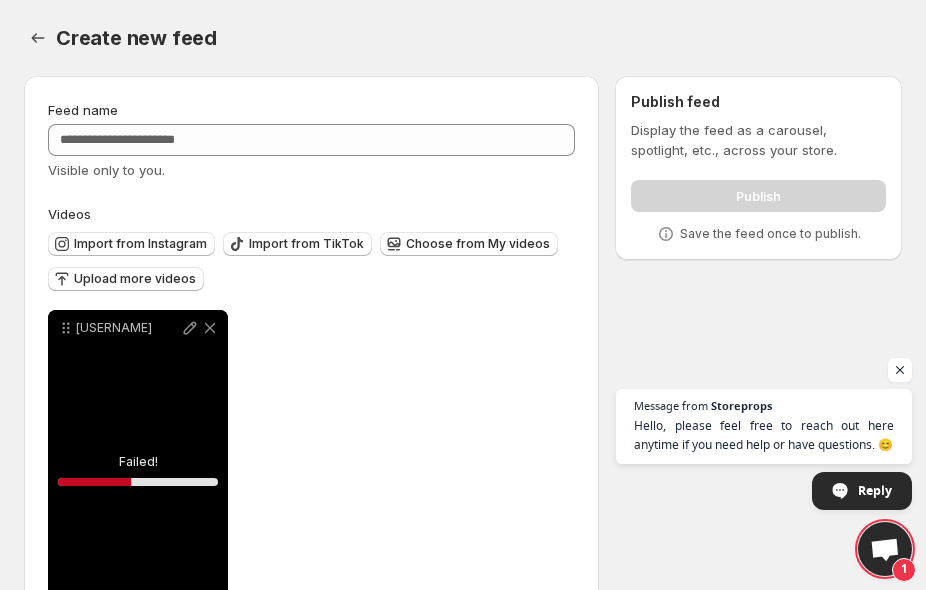 click on "**********" at bounding box center [311, 470] 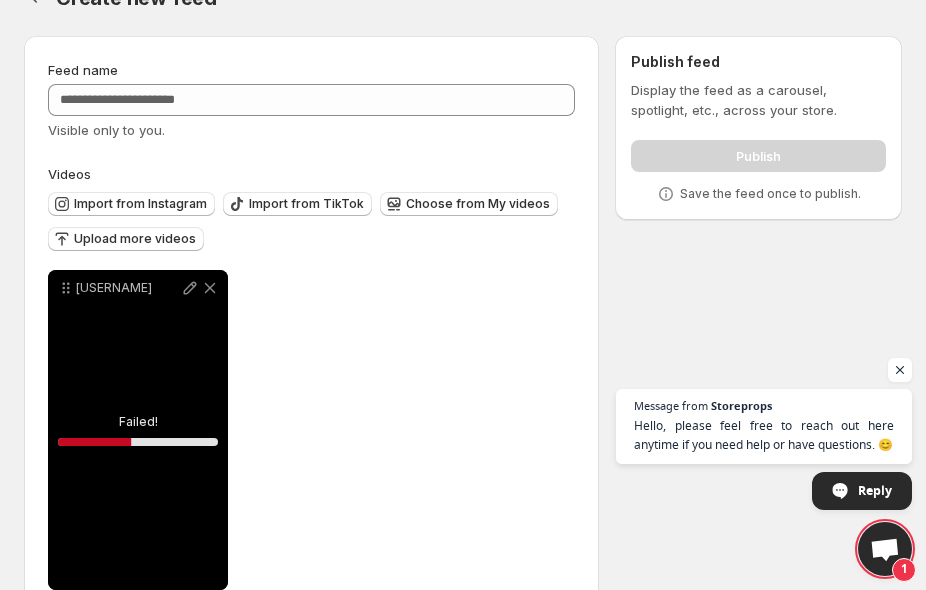 scroll, scrollTop: 88, scrollLeft: 0, axis: vertical 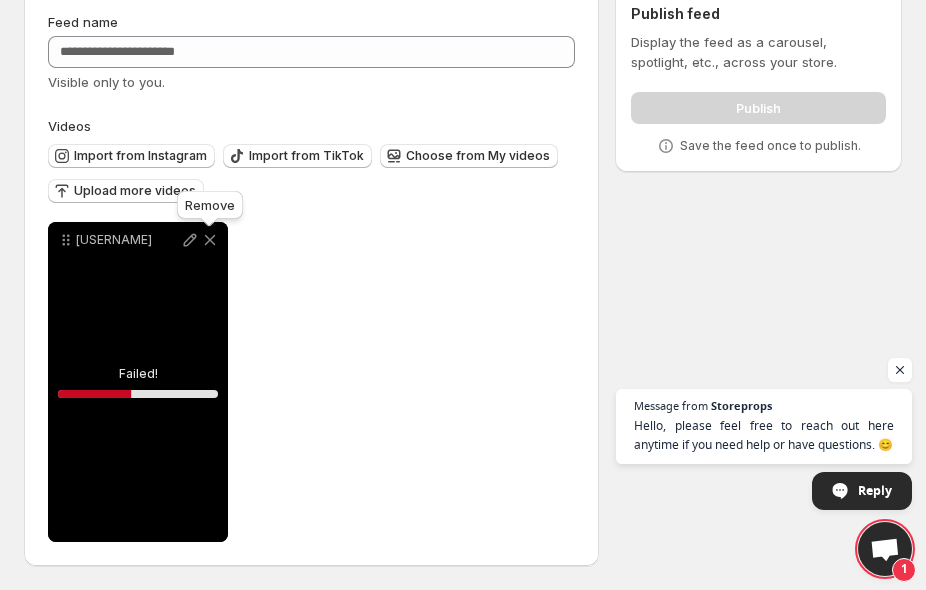 click 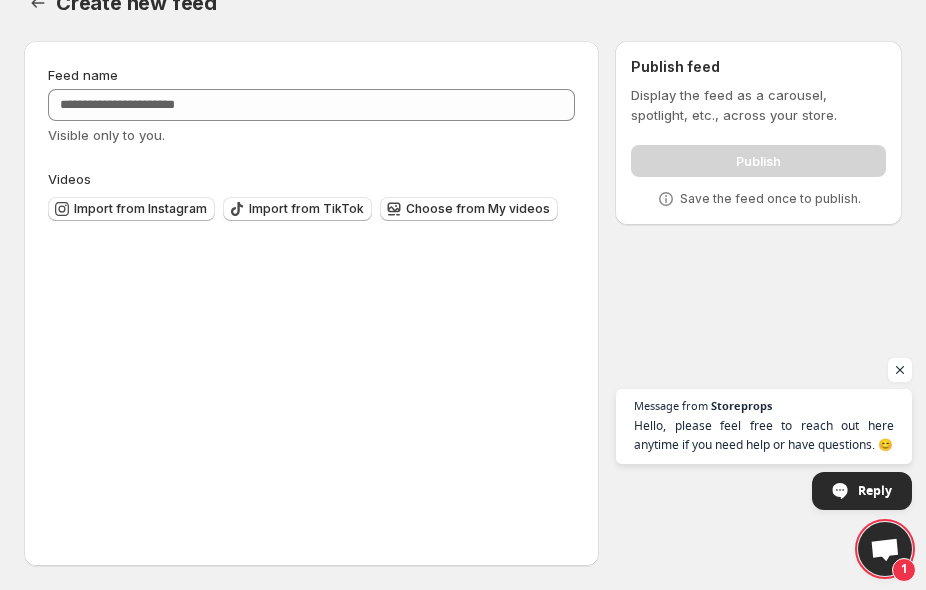 scroll, scrollTop: 35, scrollLeft: 0, axis: vertical 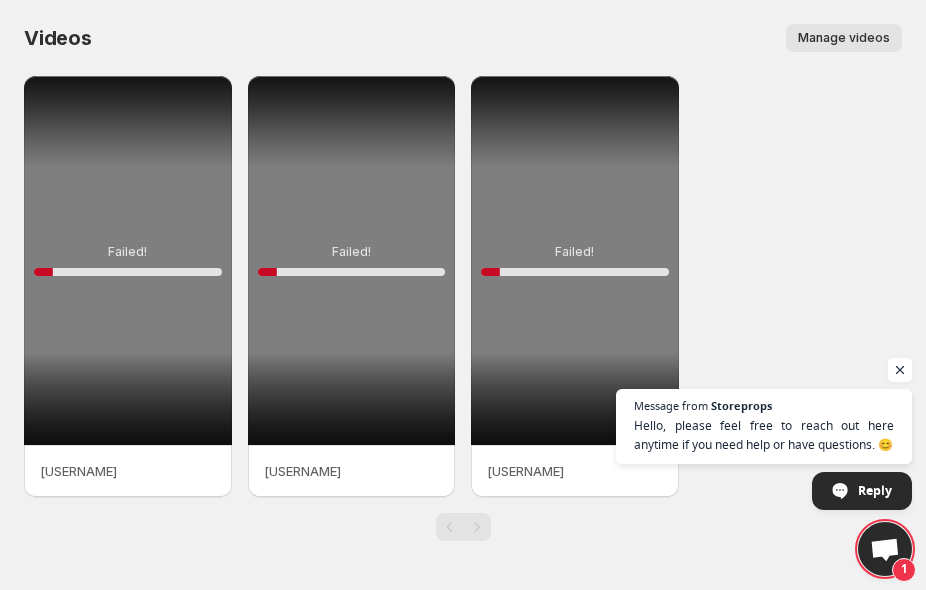 click at bounding box center (900, 370) 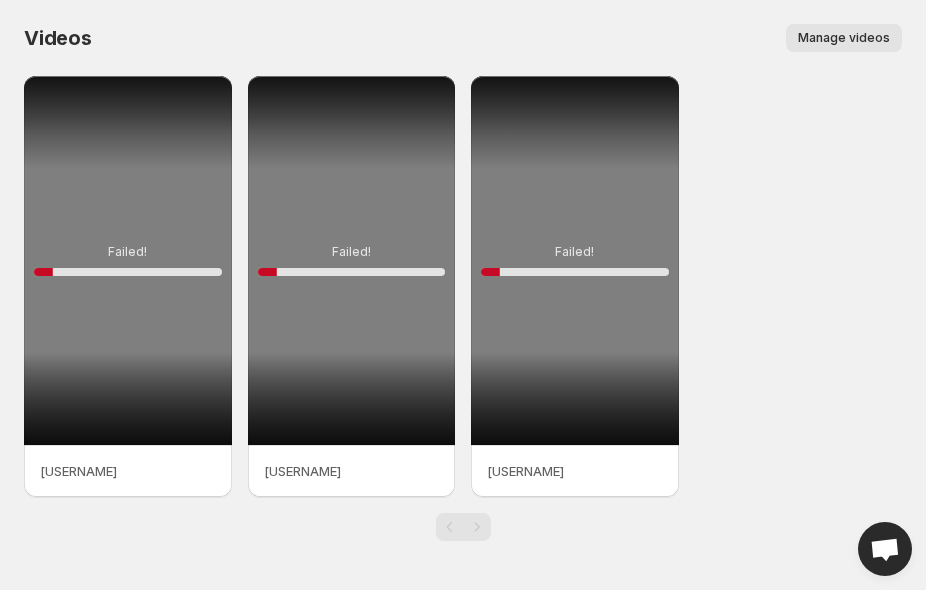 click on "Manage videos" at bounding box center (844, 38) 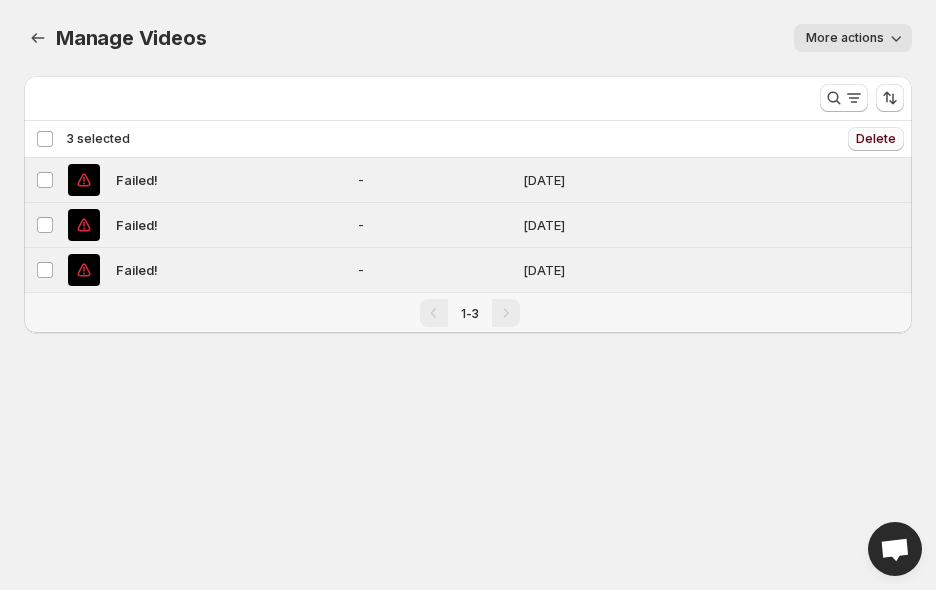 click on "Delete" at bounding box center [876, 139] 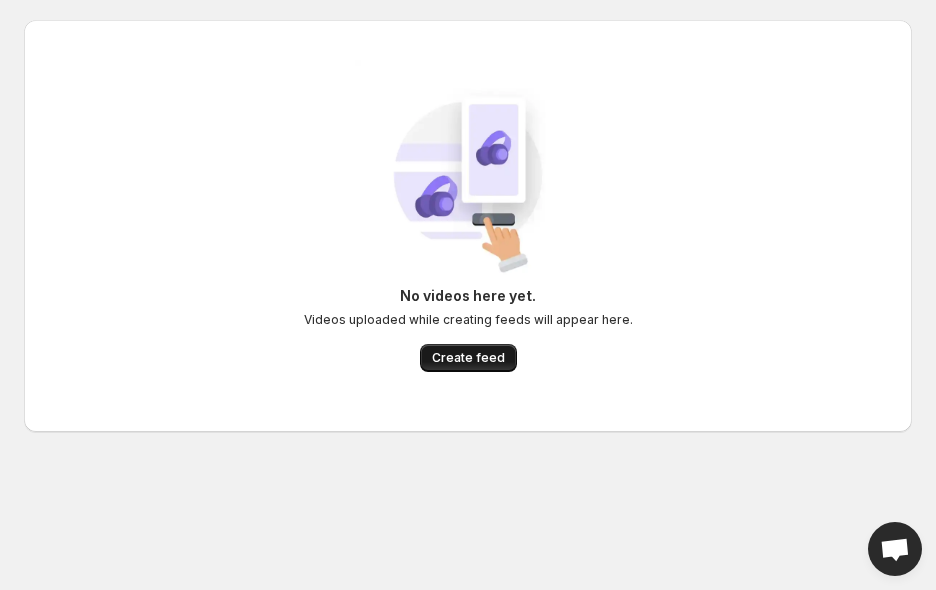click on "Create feed" at bounding box center (468, 358) 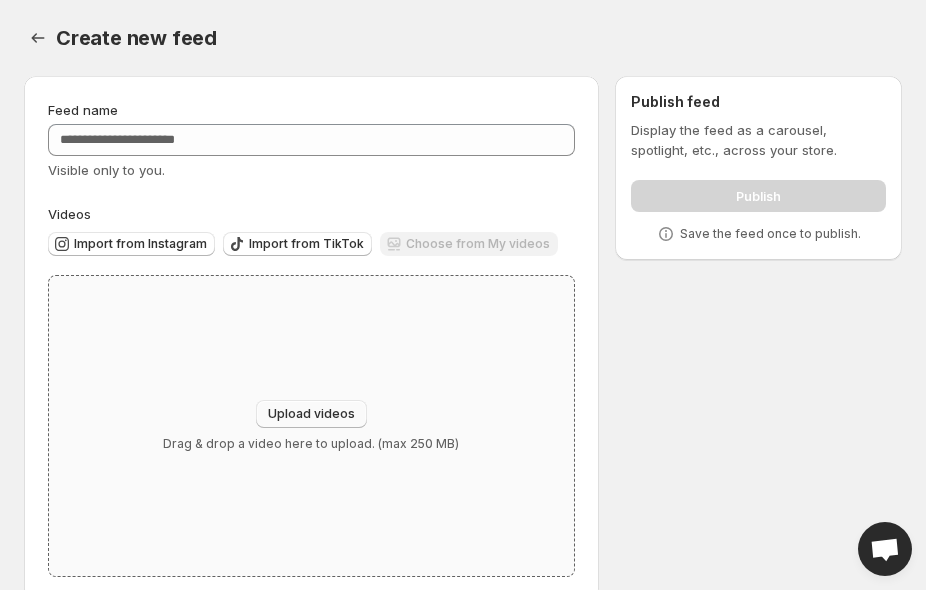 click on "Upload videos" at bounding box center [311, 414] 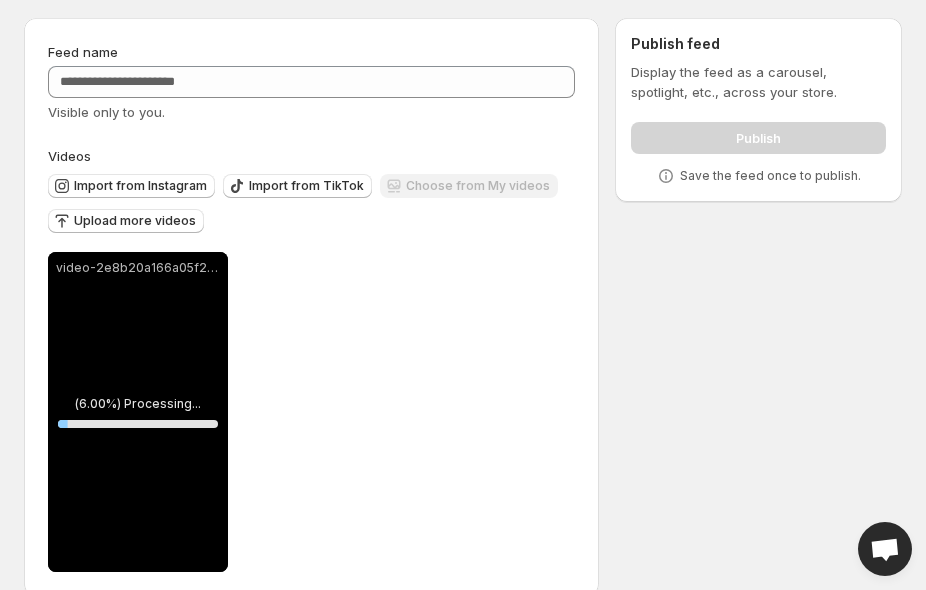 scroll, scrollTop: 88, scrollLeft: 0, axis: vertical 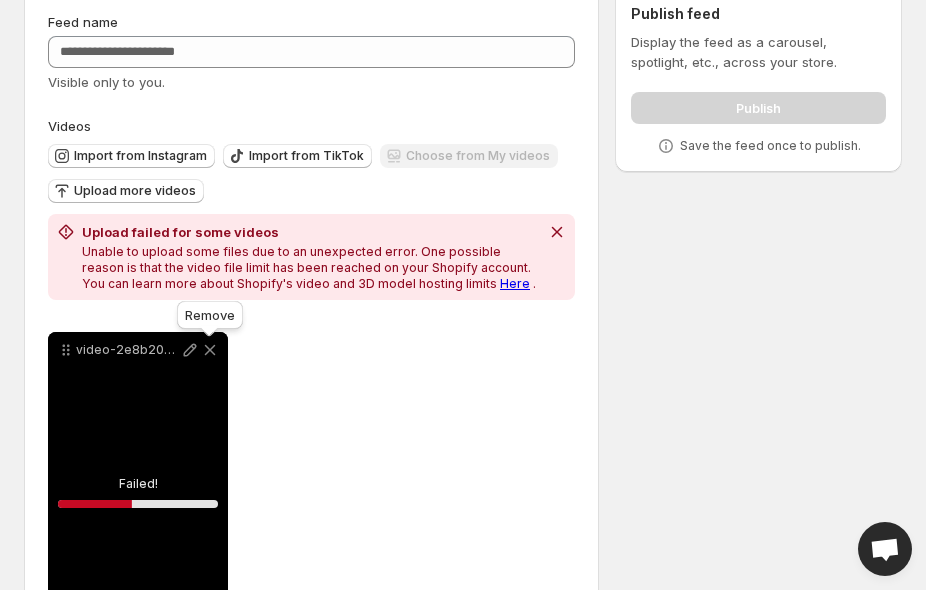 click 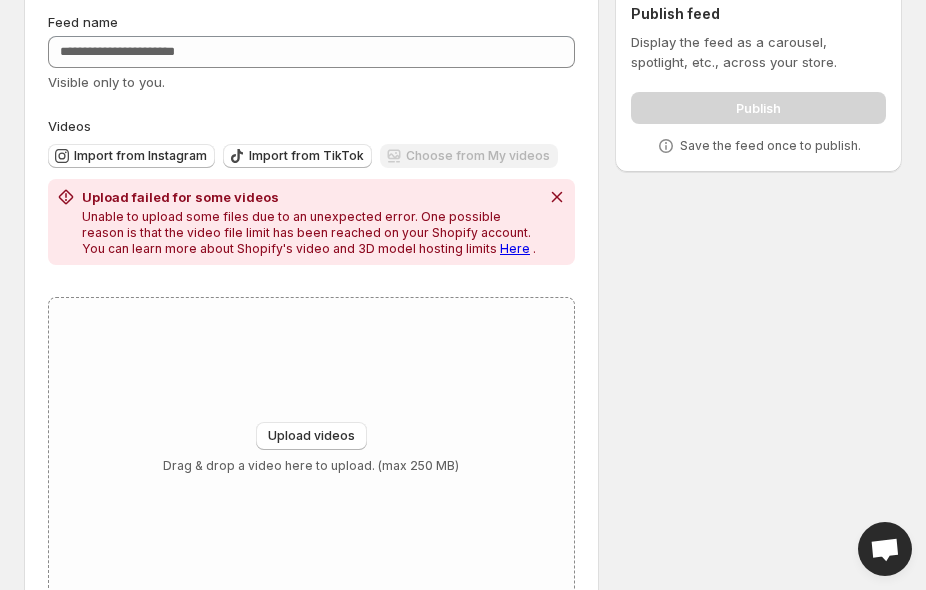 click on "Here" at bounding box center (515, 248) 